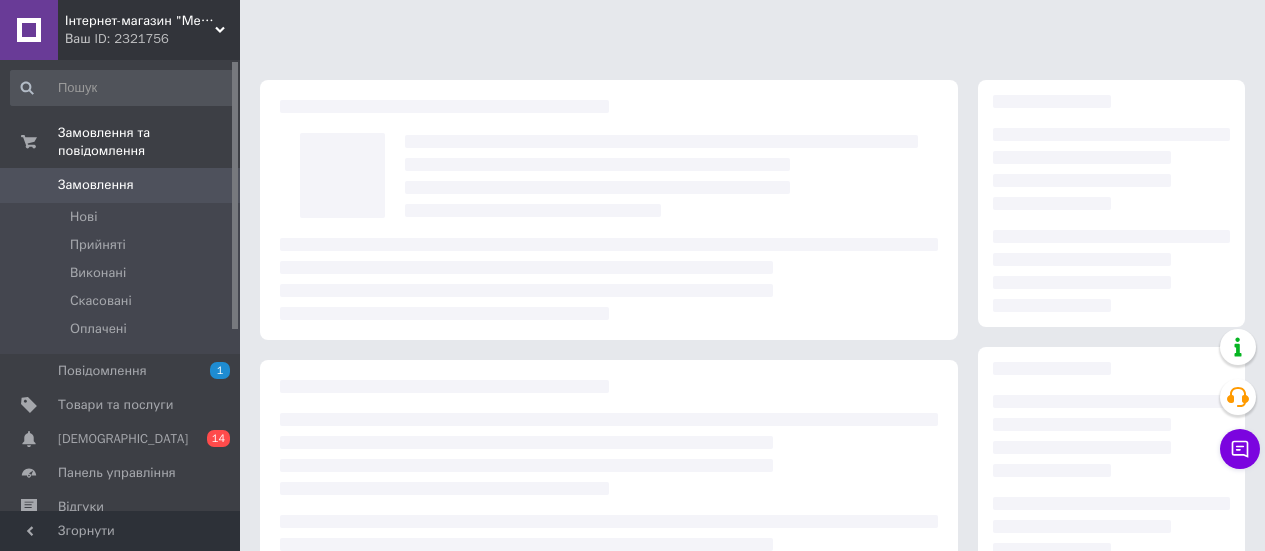 scroll, scrollTop: 0, scrollLeft: 0, axis: both 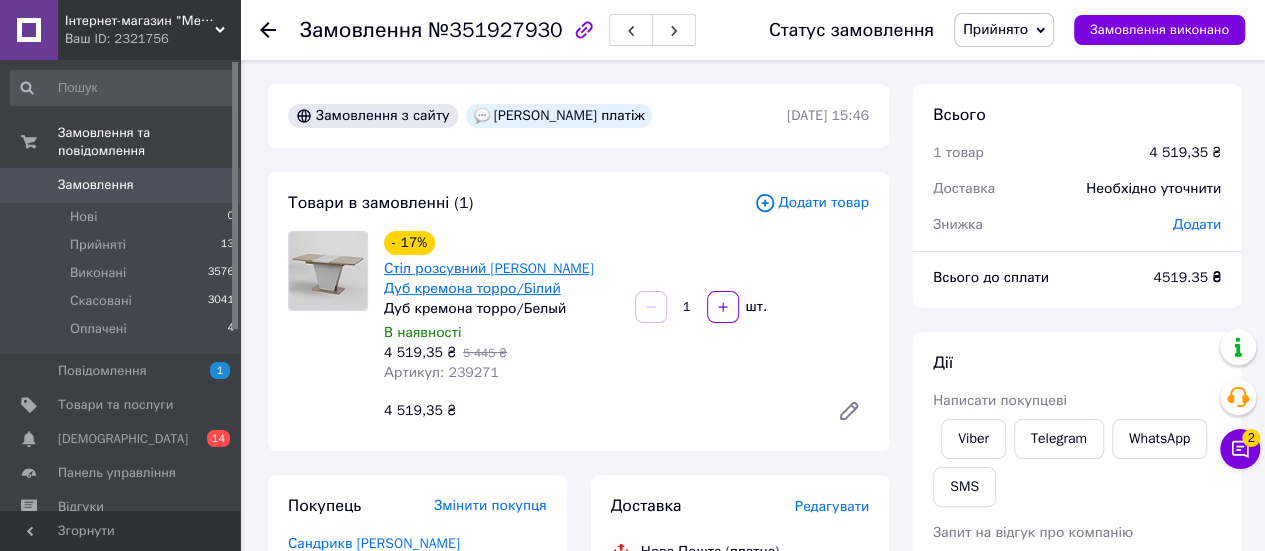 click on "Стіл розсувний [PERSON_NAME] Дуб кремона торро/Білий" at bounding box center (489, 278) 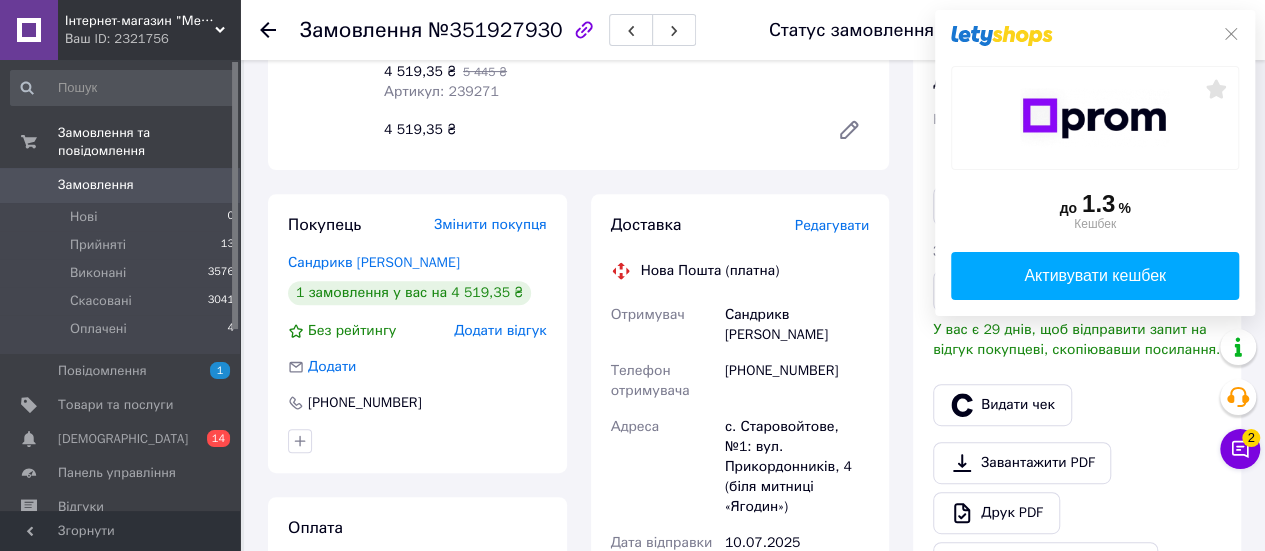 scroll, scrollTop: 500, scrollLeft: 0, axis: vertical 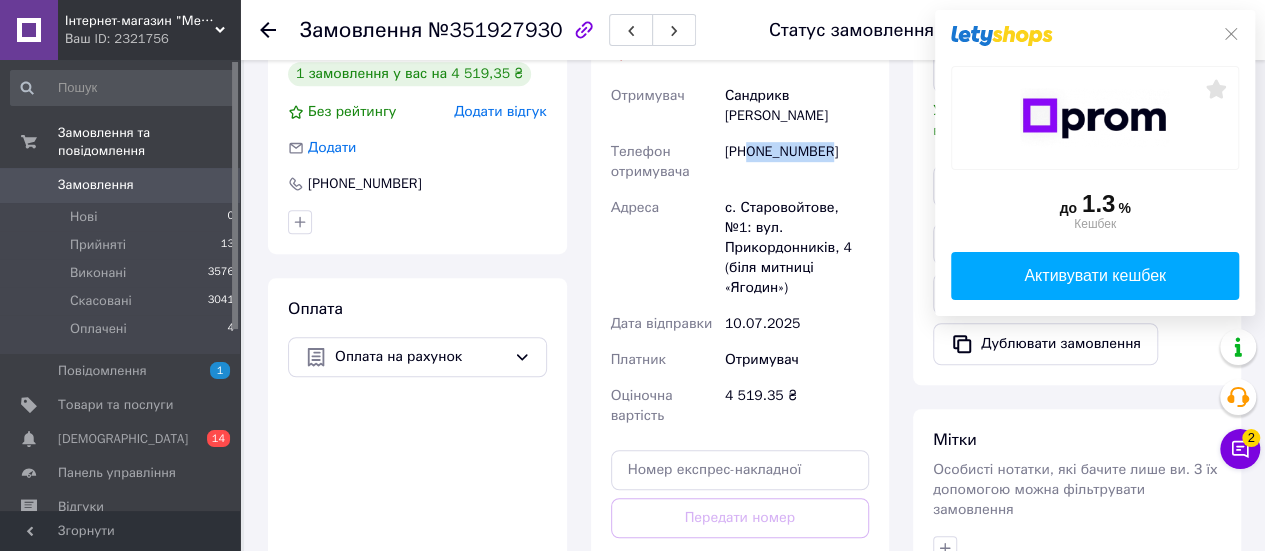 drag, startPoint x: 830, startPoint y: 138, endPoint x: 750, endPoint y: 134, distance: 80.09994 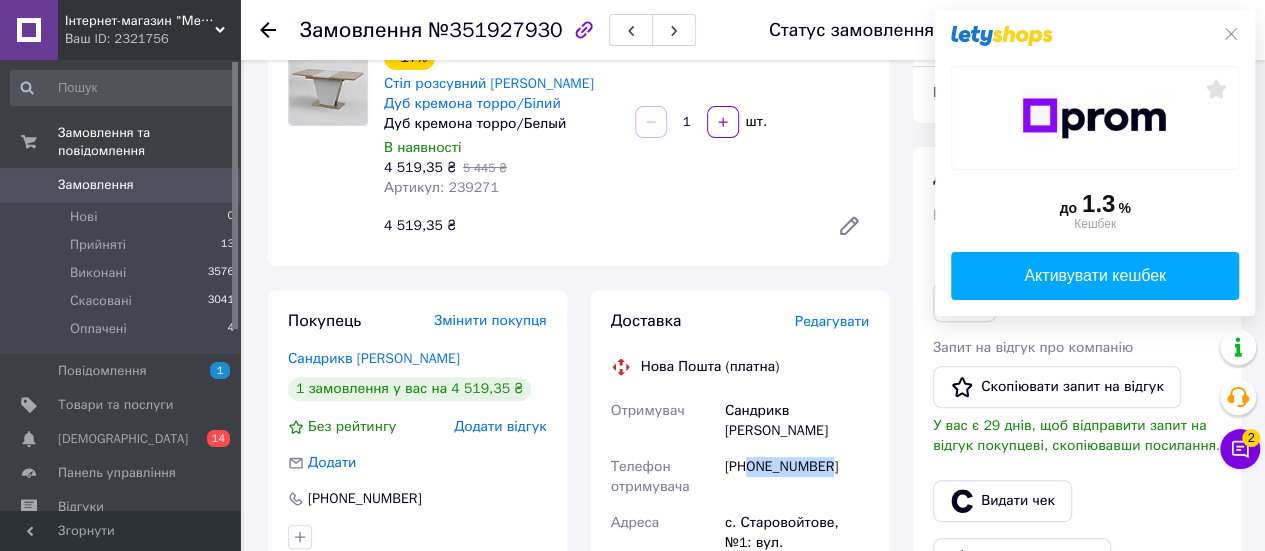 scroll, scrollTop: 0, scrollLeft: 0, axis: both 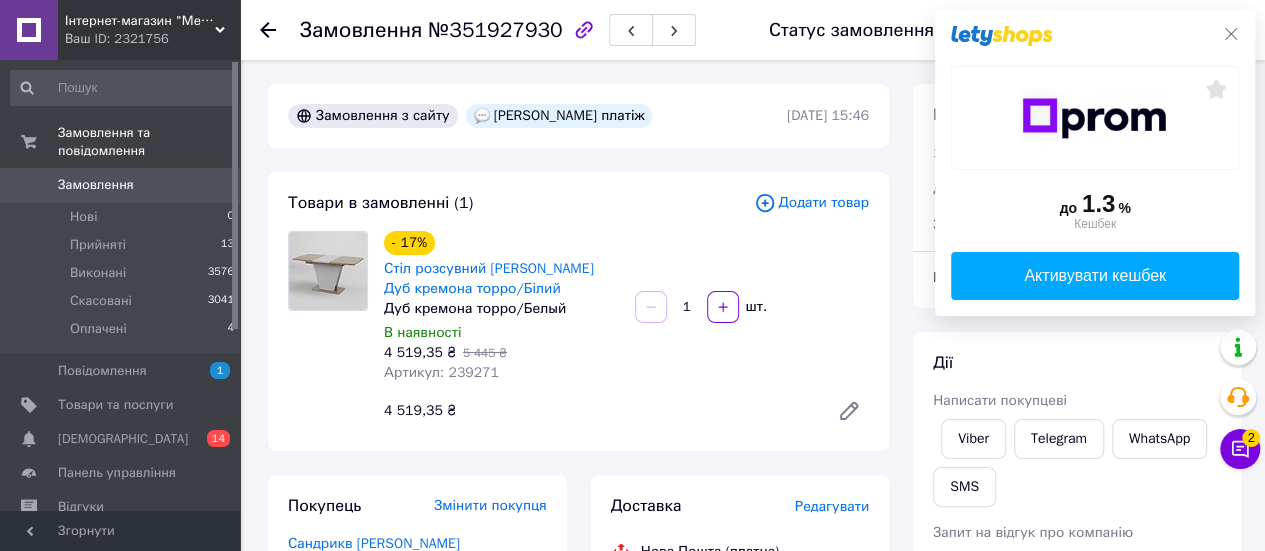 click 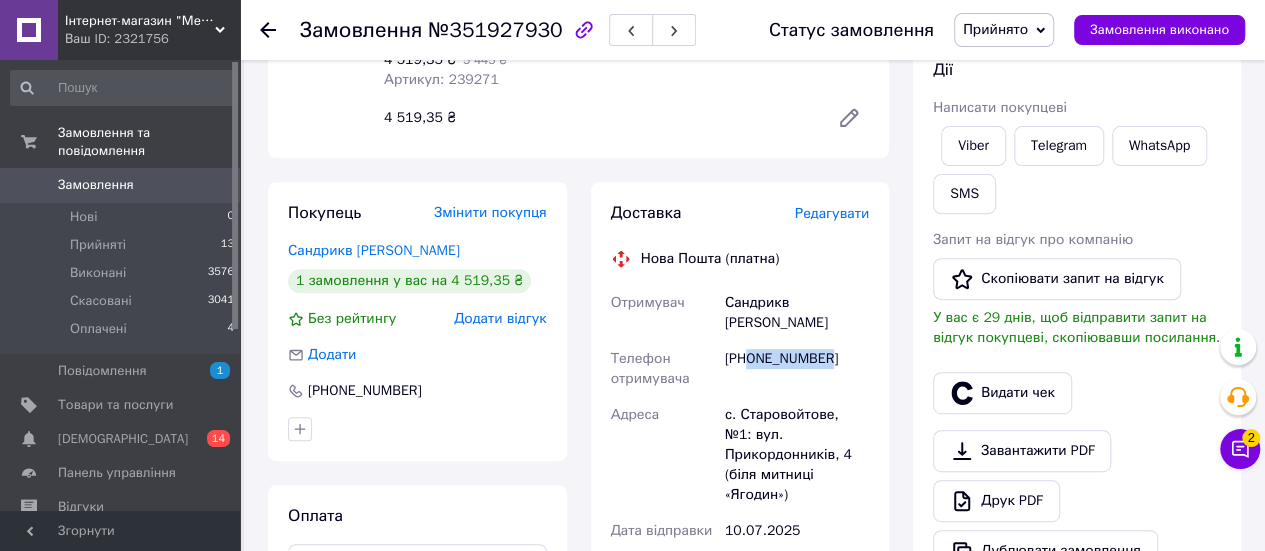 scroll, scrollTop: 300, scrollLeft: 0, axis: vertical 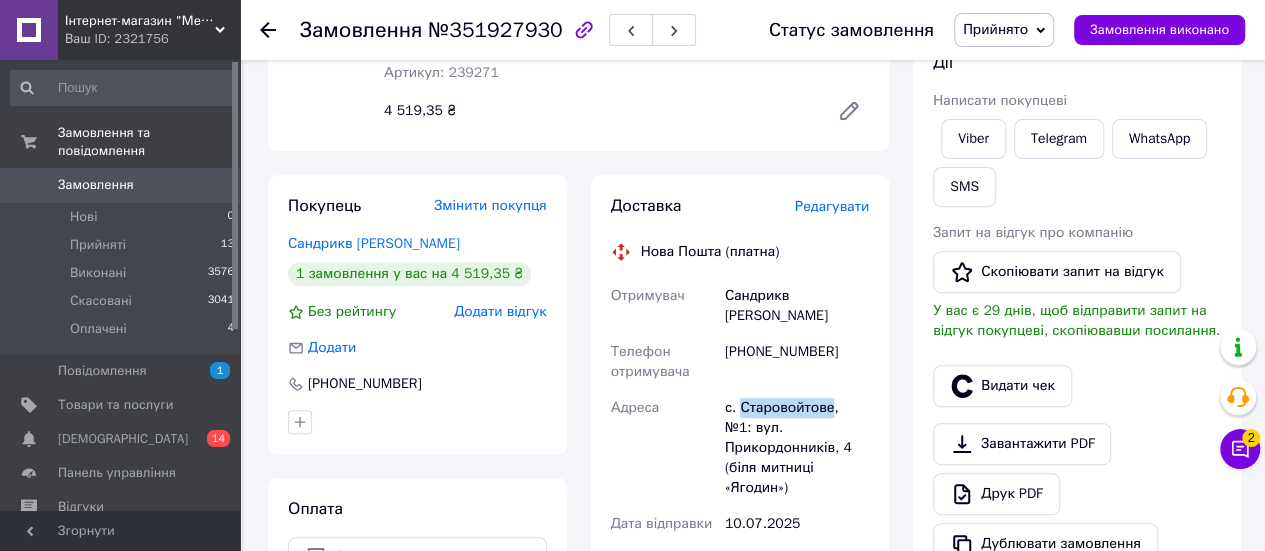 drag, startPoint x: 738, startPoint y: 388, endPoint x: 826, endPoint y: 392, distance: 88.09086 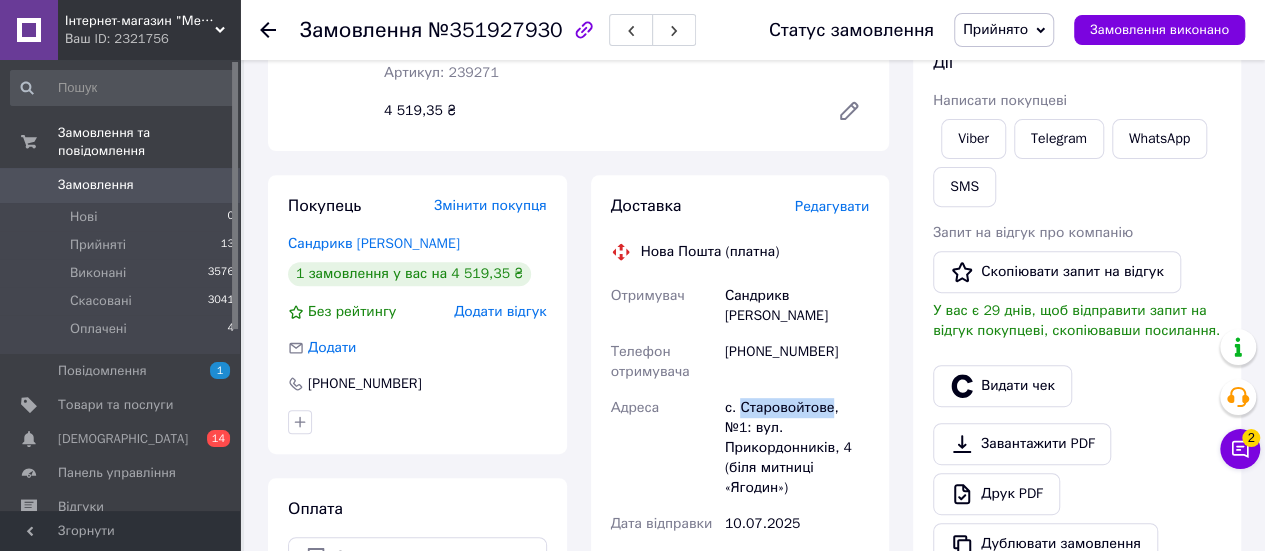 copy on "Старовойтове" 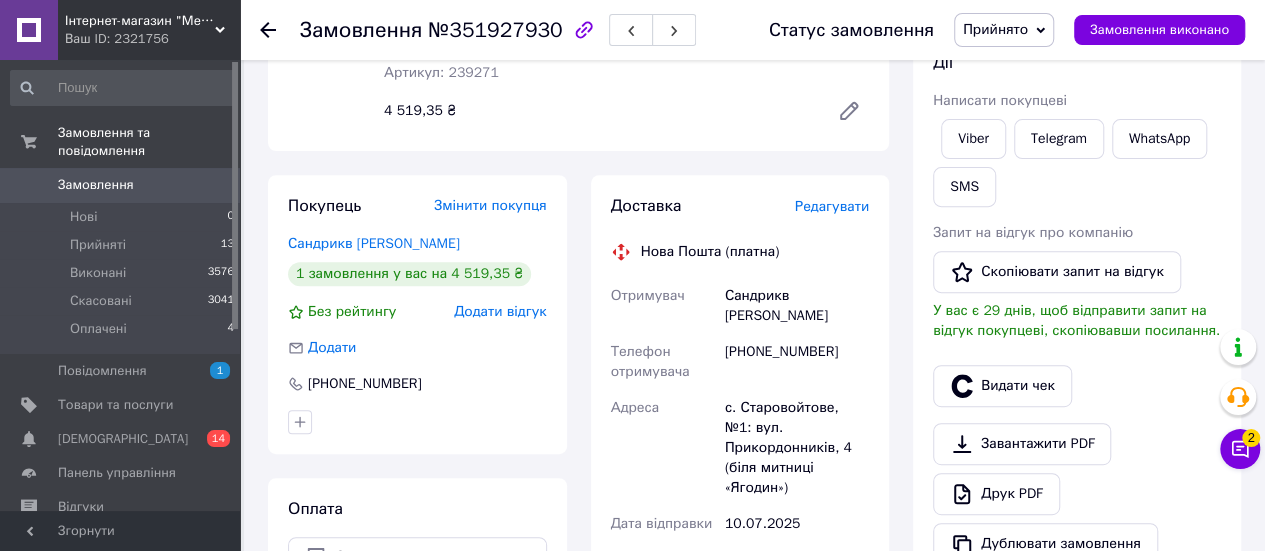 click on "[PHONE_NUMBER]" at bounding box center [797, 362] 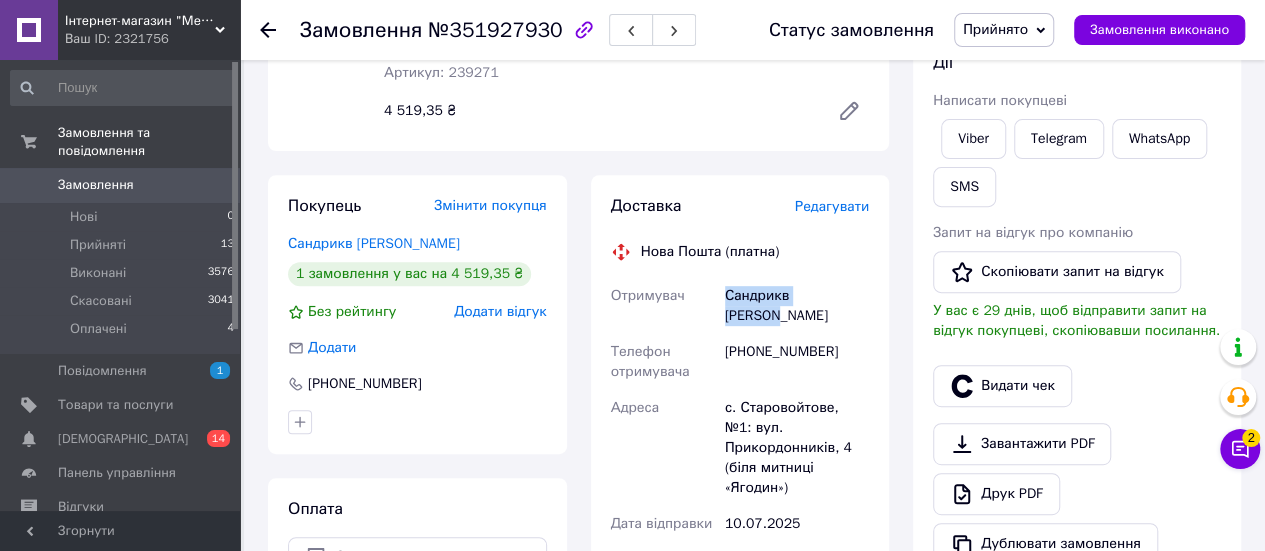 drag, startPoint x: 825, startPoint y: 297, endPoint x: 718, endPoint y: 299, distance: 107.01869 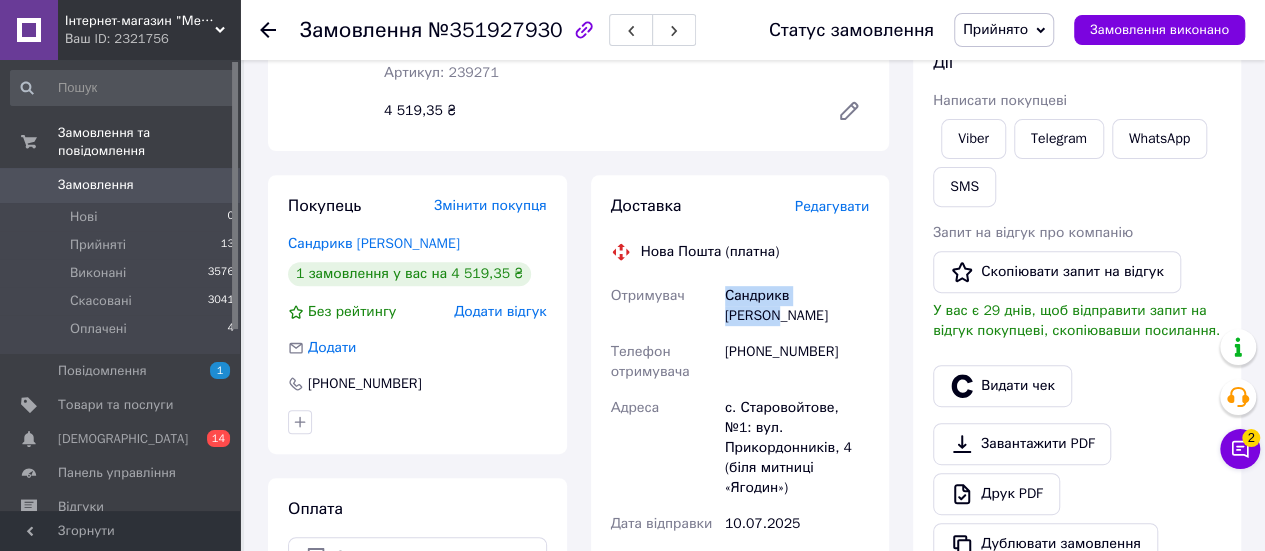 copy on "Отримувач Сандрикв [PERSON_NAME]" 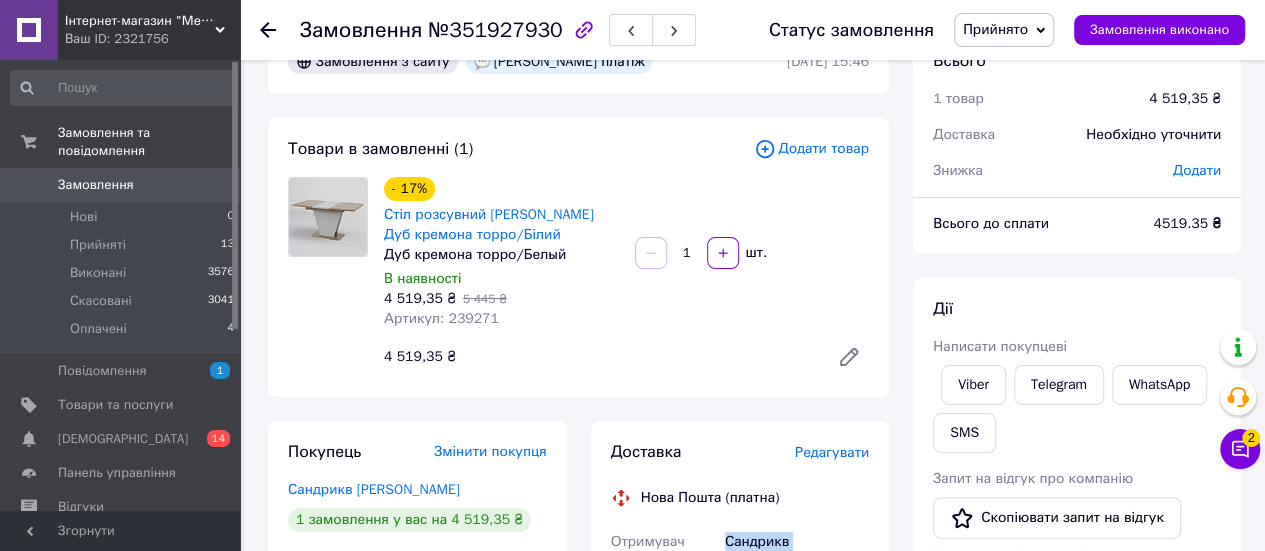 scroll, scrollTop: 0, scrollLeft: 0, axis: both 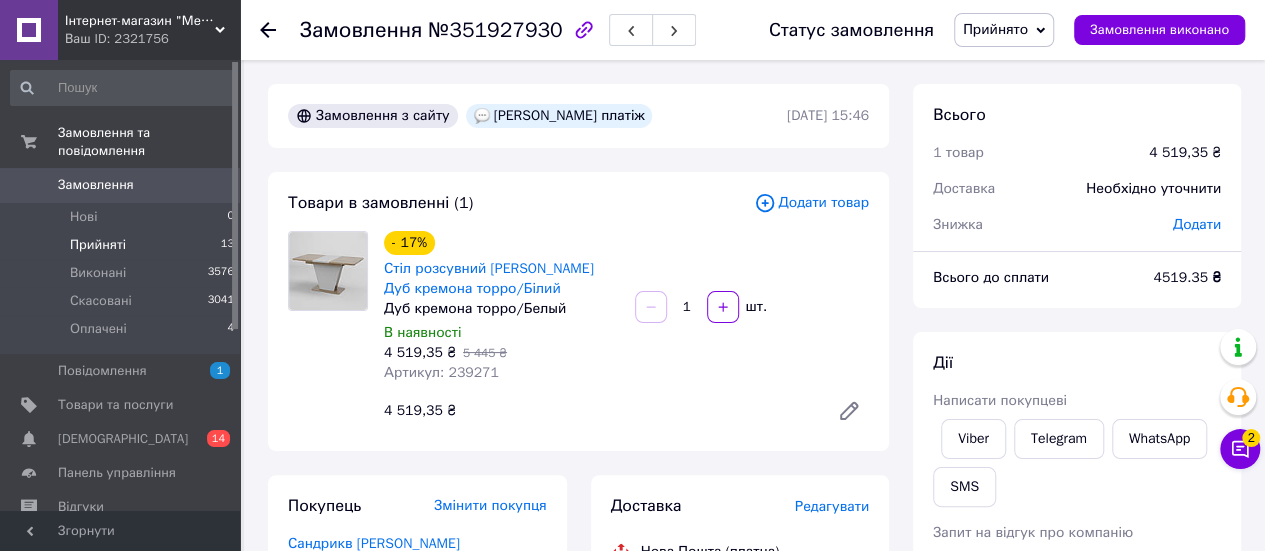 click on "Прийняті 13" at bounding box center [123, 245] 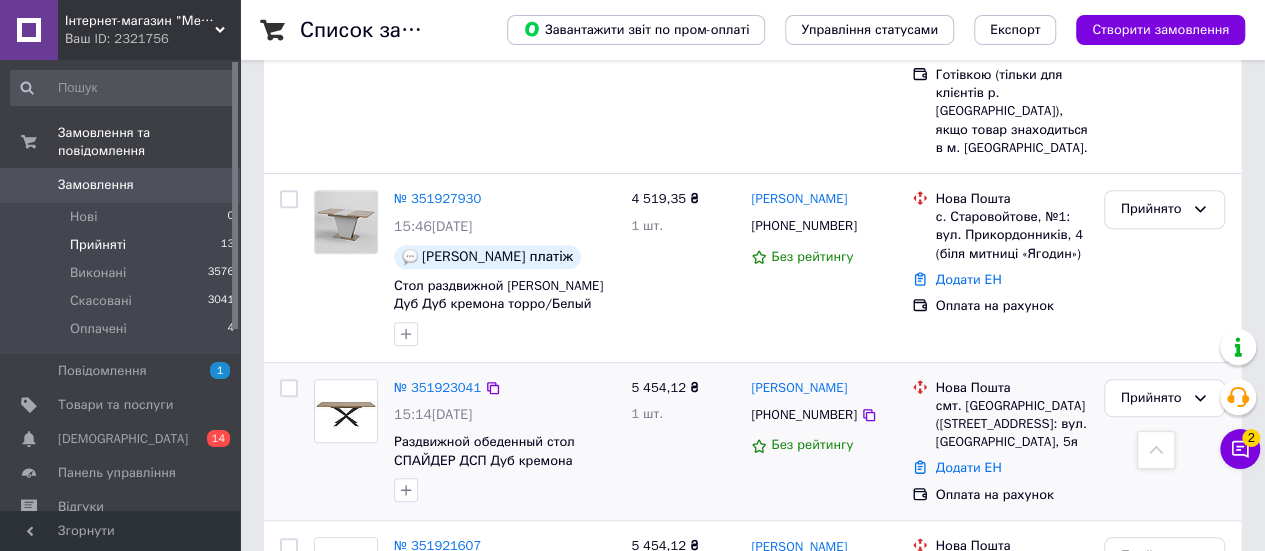 scroll, scrollTop: 400, scrollLeft: 0, axis: vertical 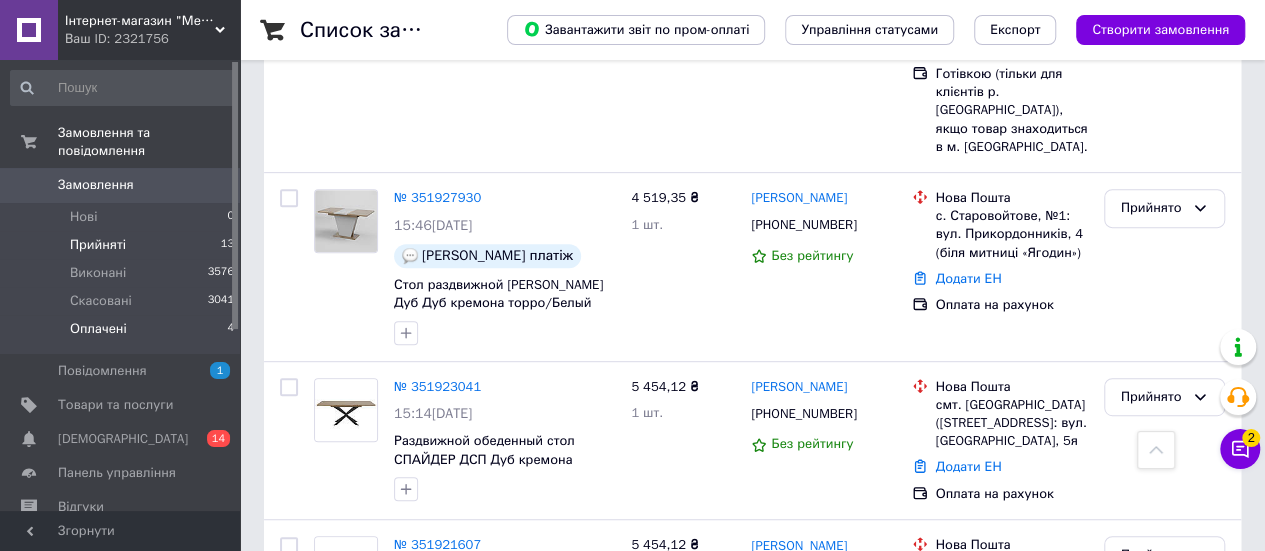 click on "Оплачені" at bounding box center [98, 329] 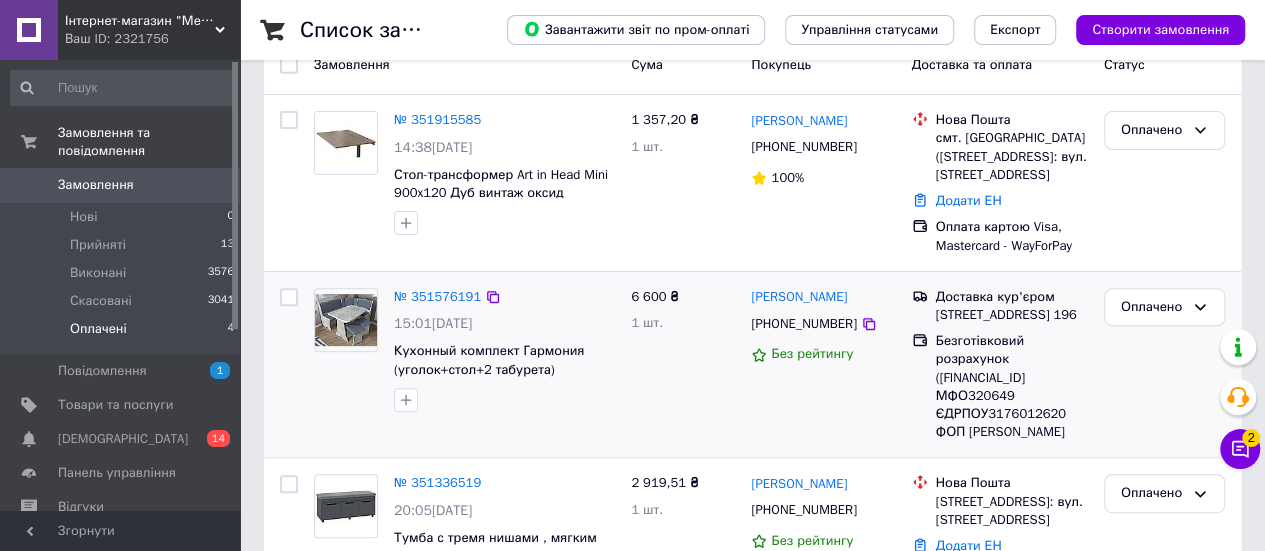 scroll, scrollTop: 200, scrollLeft: 0, axis: vertical 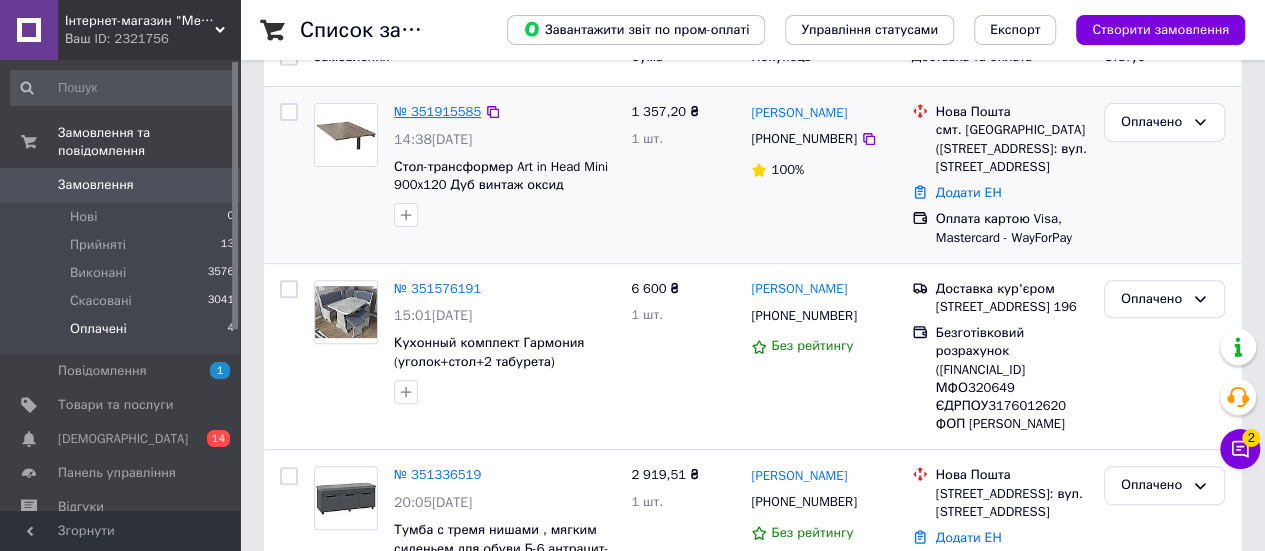 click on "№ 351915585" at bounding box center (437, 111) 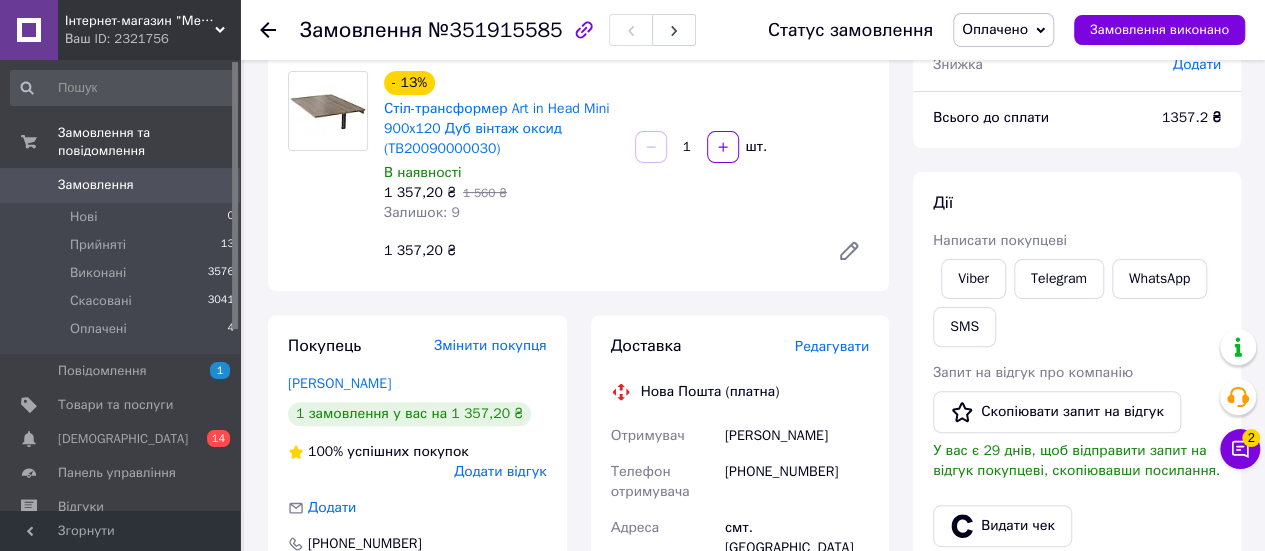 scroll, scrollTop: 300, scrollLeft: 0, axis: vertical 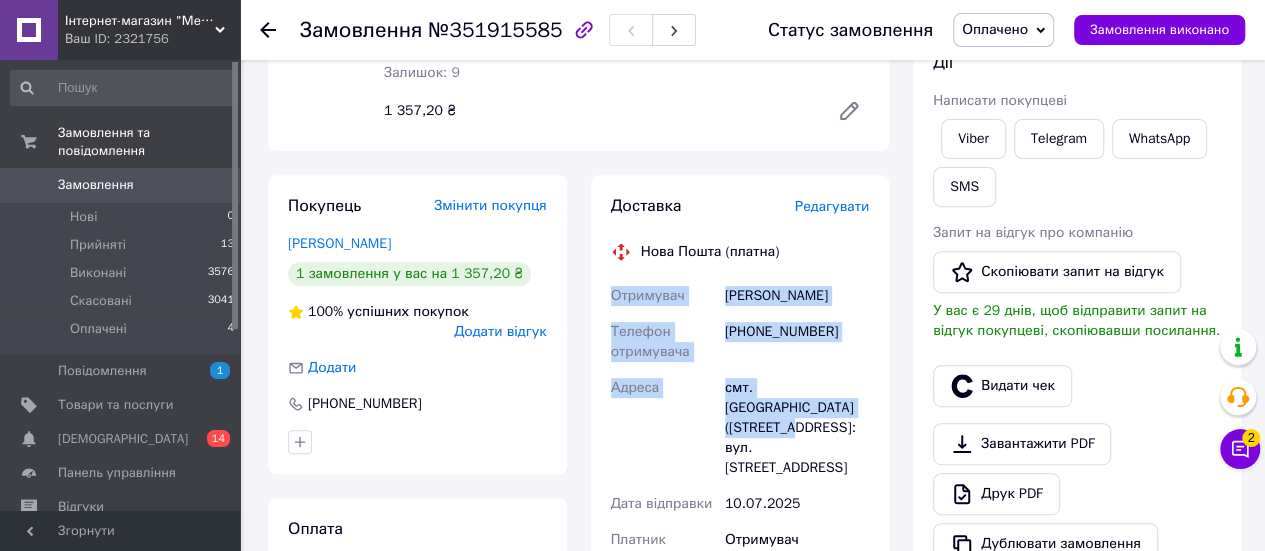 drag, startPoint x: 614, startPoint y: 295, endPoint x: 843, endPoint y: 409, distance: 255.80656 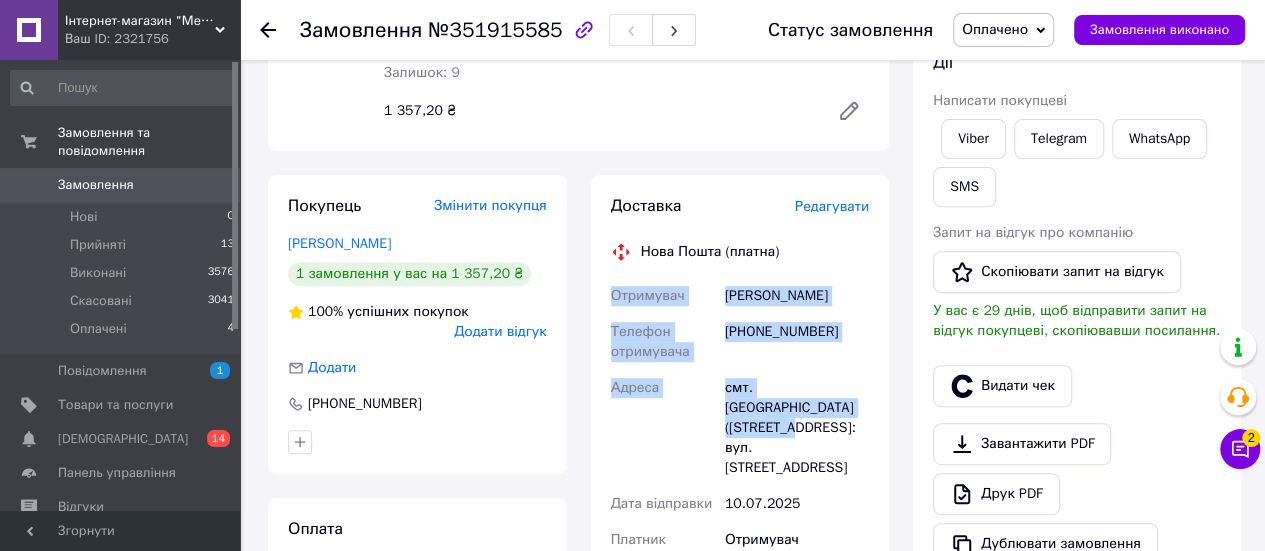 click on "Отримувач [PERSON_NAME] Телефон отримувача [PHONE_NUMBER] [GEOGRAPHIC_DATA] смт. [GEOGRAPHIC_DATA] ([STREET_ADDRESS]: вул. Центральна, 3 Дата відправки [DATE] Платник Отримувач Оціночна вартість 1 357.20 ₴" at bounding box center (740, 446) 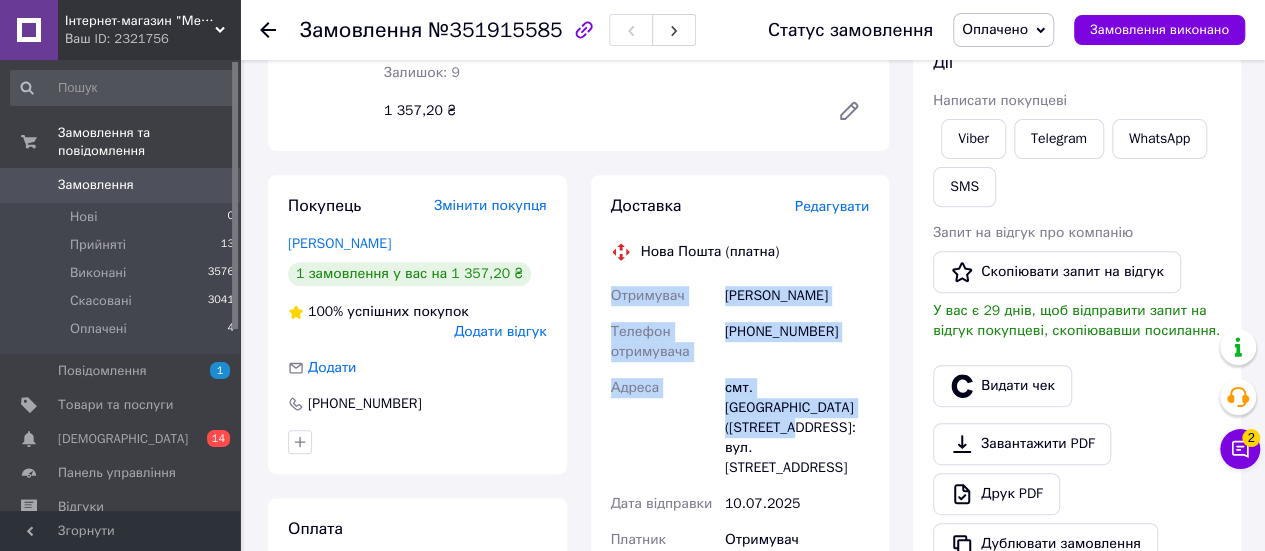 copy on "Отримувач [PERSON_NAME] Телефон отримувача [PHONE_NUMBER] [GEOGRAPHIC_DATA] смт. [GEOGRAPHIC_DATA] ([GEOGRAPHIC_DATA].)," 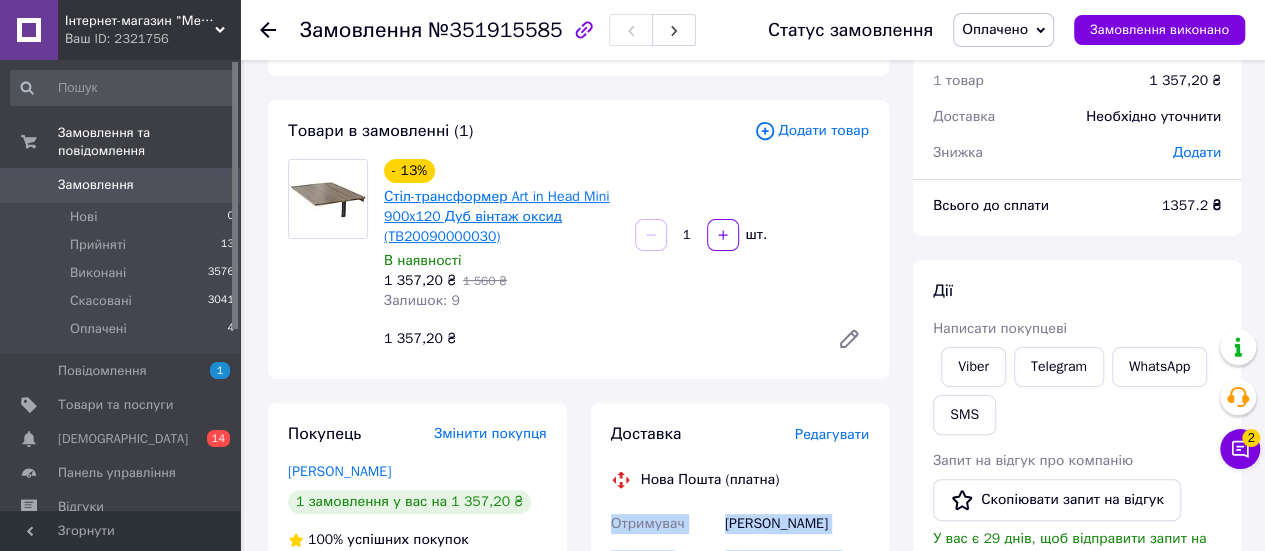 scroll, scrollTop: 0, scrollLeft: 0, axis: both 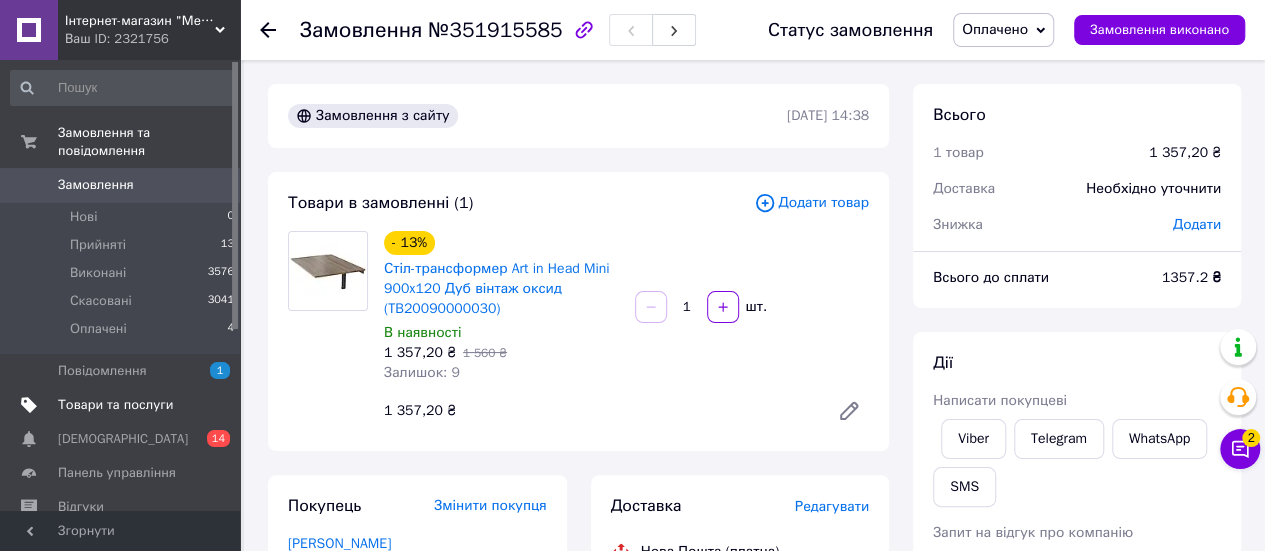 click on "Товари та послуги" at bounding box center (123, 405) 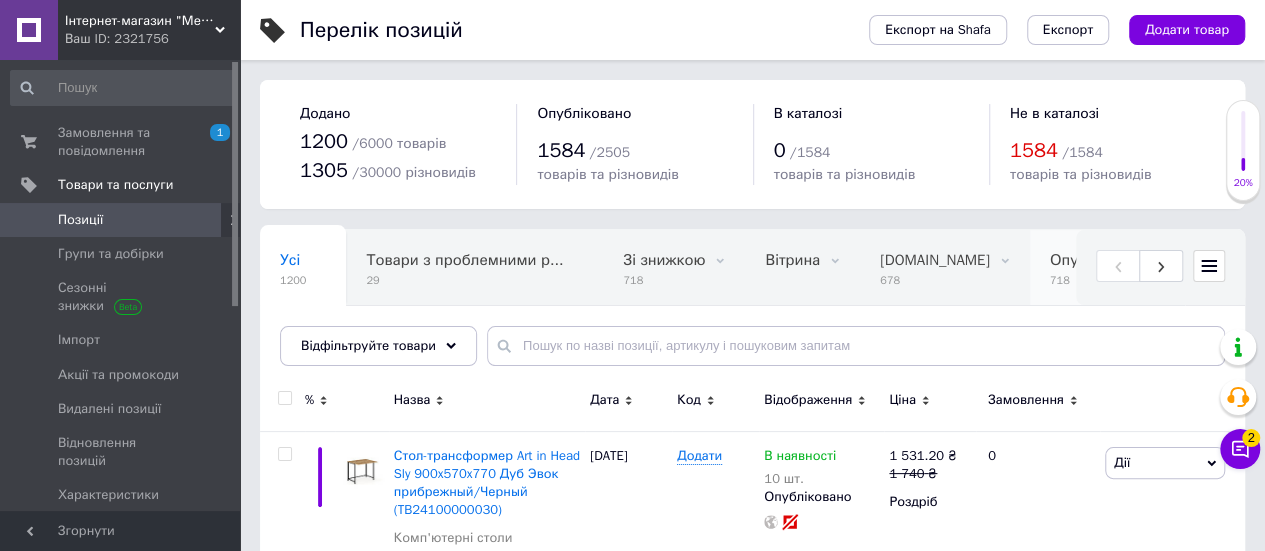 click on "718" at bounding box center (1097, 280) 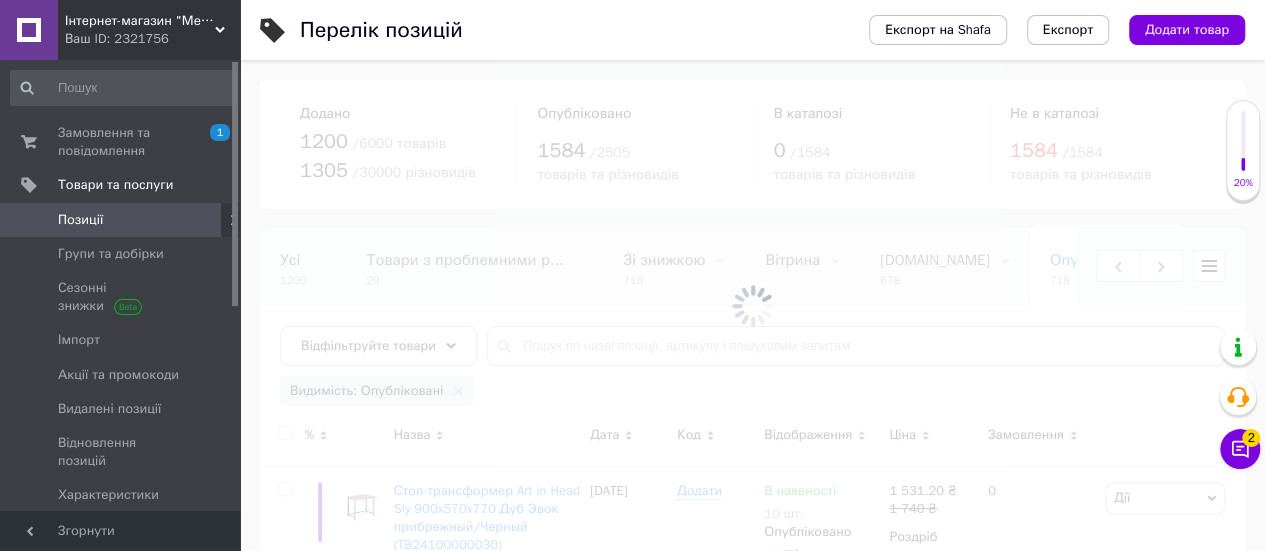 scroll, scrollTop: 0, scrollLeft: 231, axis: horizontal 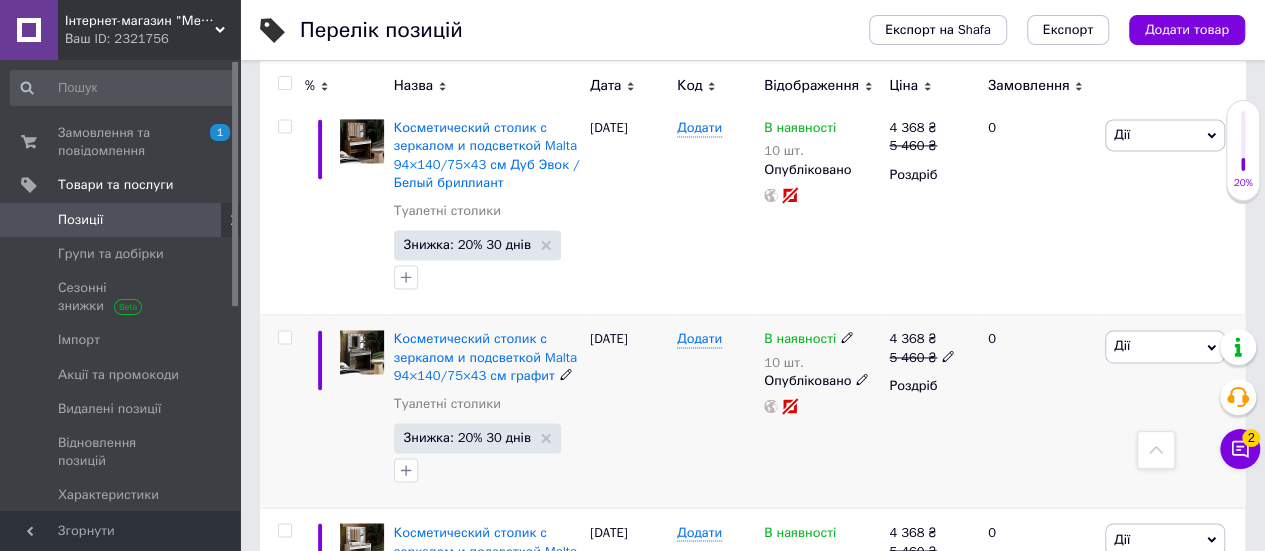 click at bounding box center (284, 337) 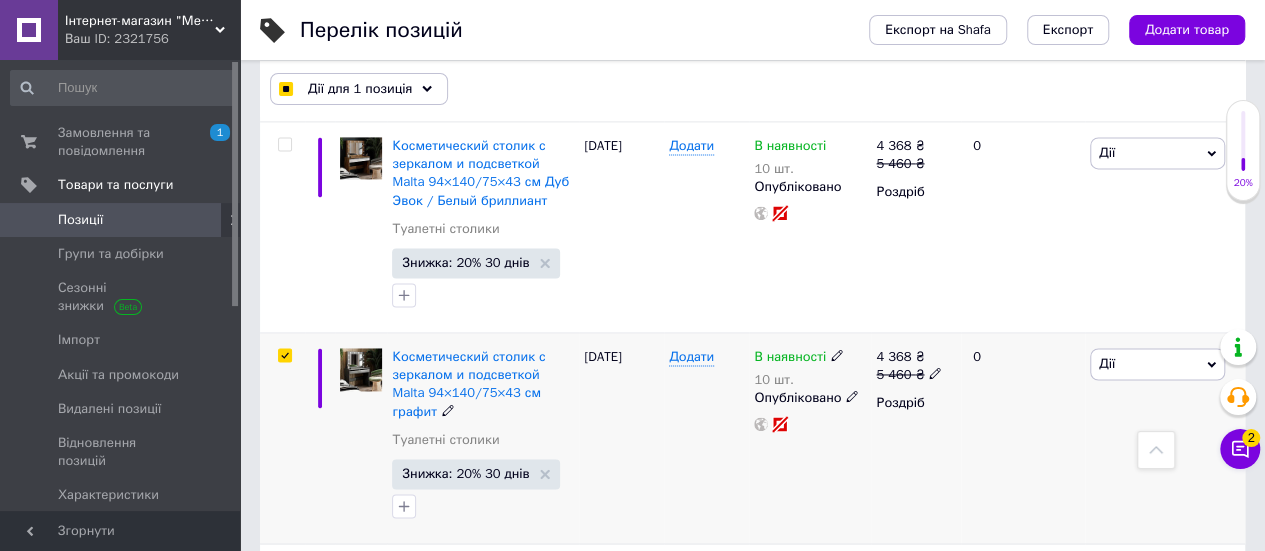 click at bounding box center [284, 355] 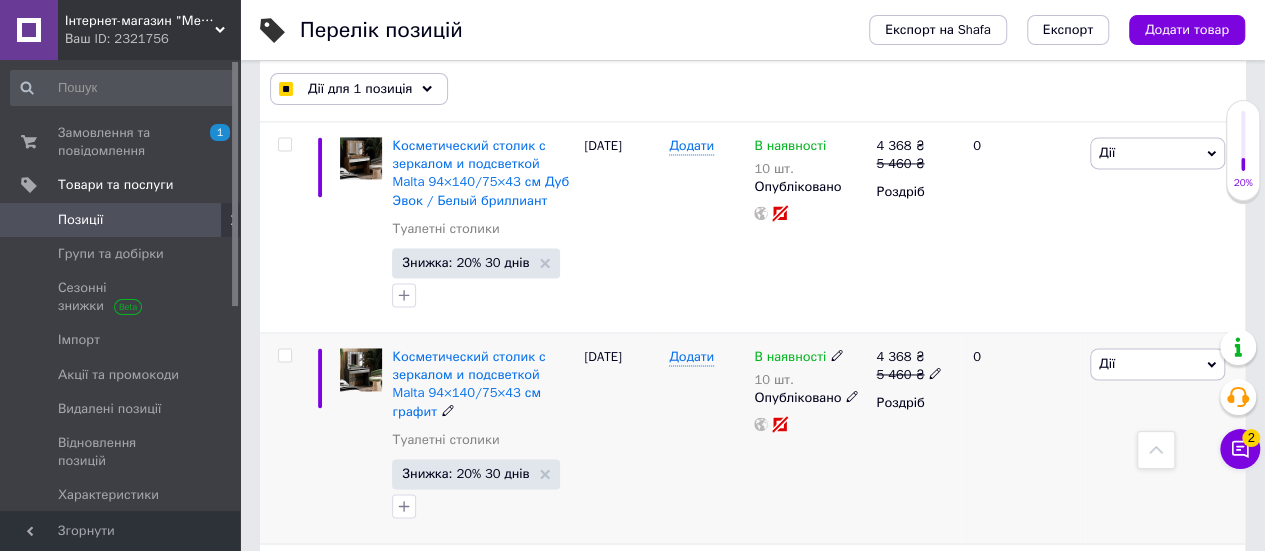checkbox on "false" 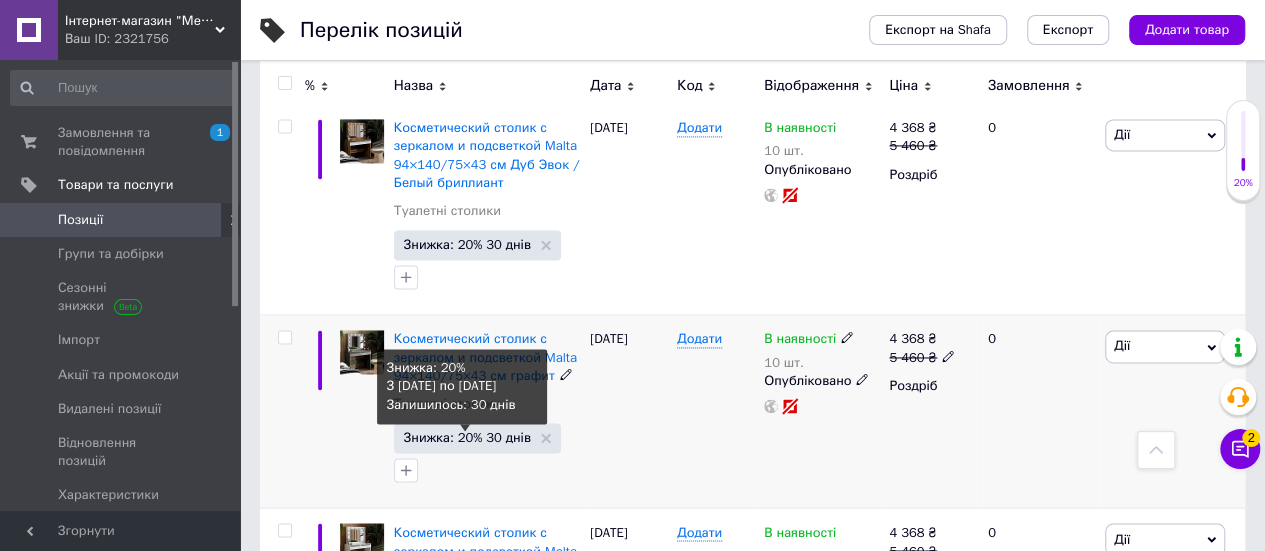 click on "Знижка: 20% 30 днів" at bounding box center [467, 437] 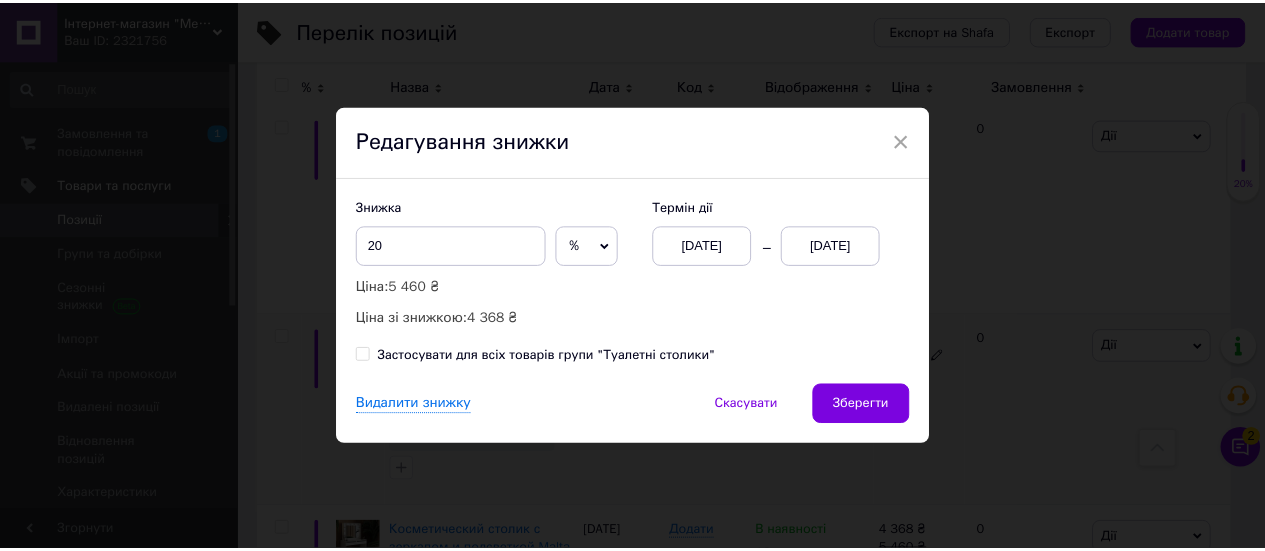 scroll, scrollTop: 0, scrollLeft: 230, axis: horizontal 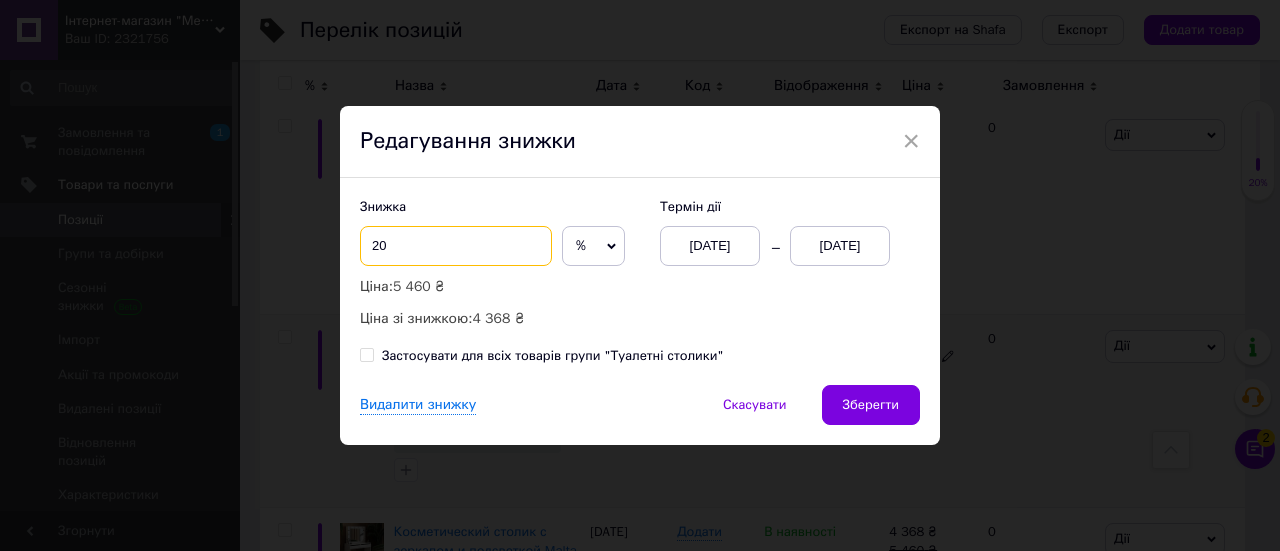 drag, startPoint x: 386, startPoint y: 251, endPoint x: 376, endPoint y: 244, distance: 12.206555 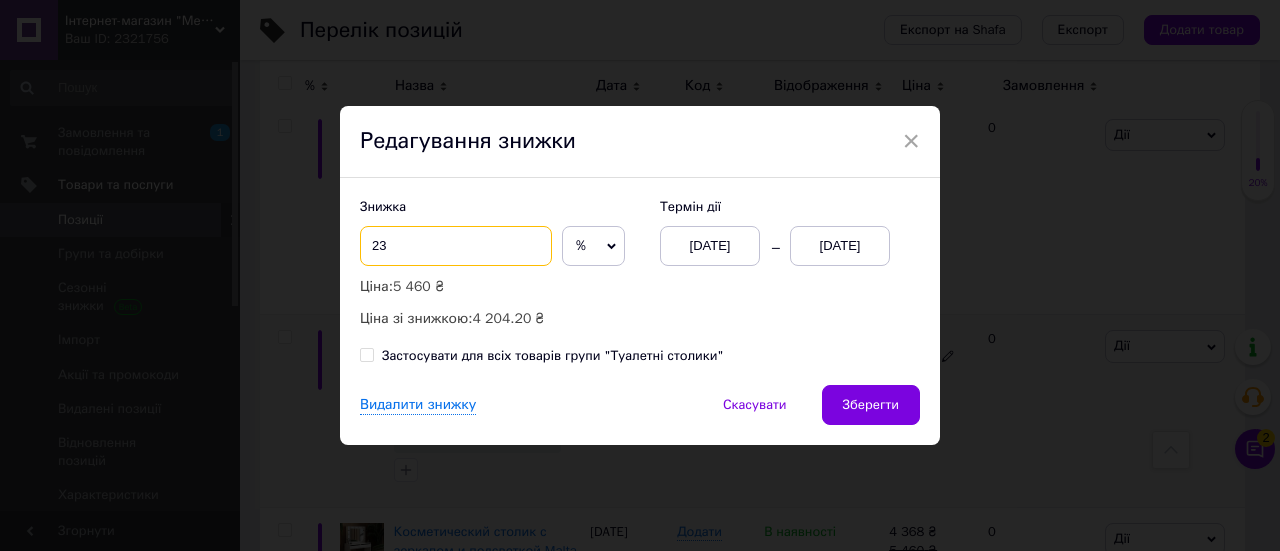 type on "23" 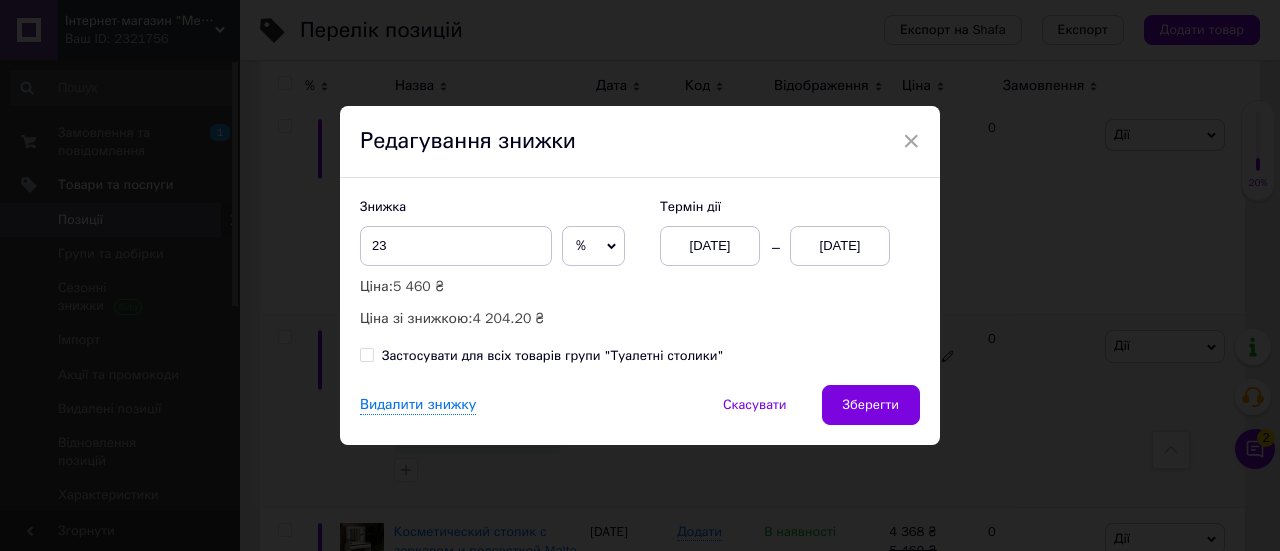 click on "Видалити знижку   Скасувати   Зберегти" at bounding box center (640, 415) 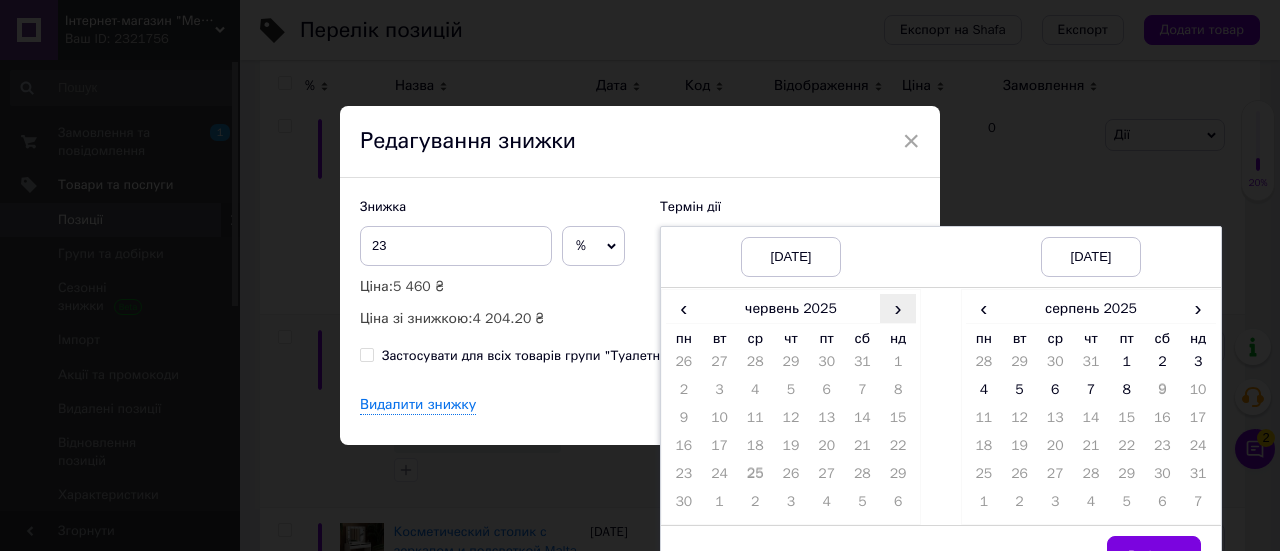 click on "›" at bounding box center (898, 308) 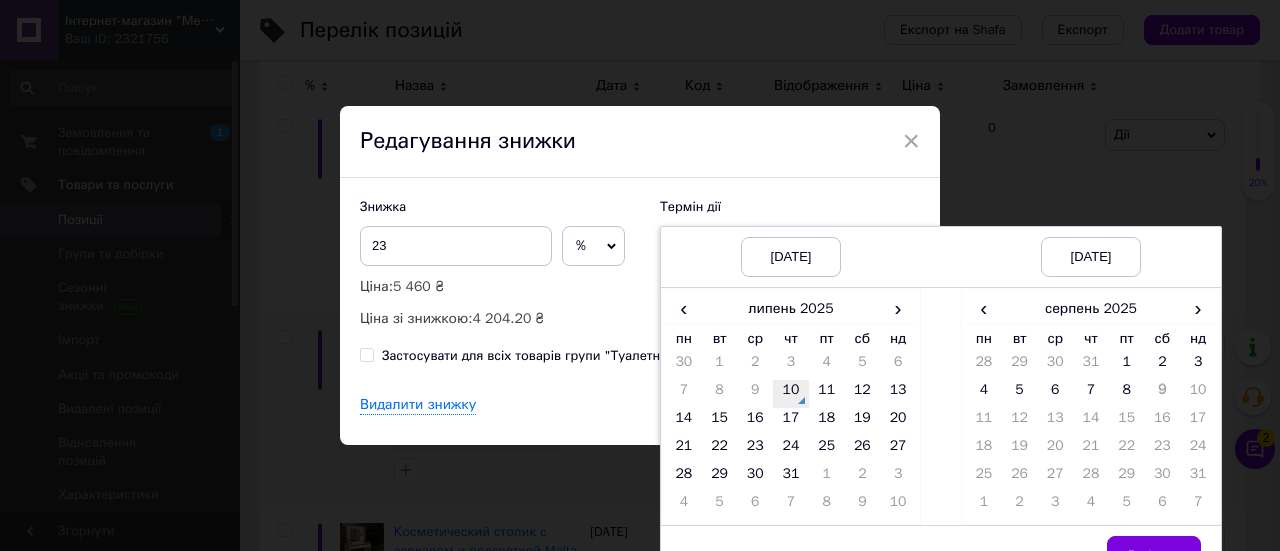 click on "10" at bounding box center [791, 394] 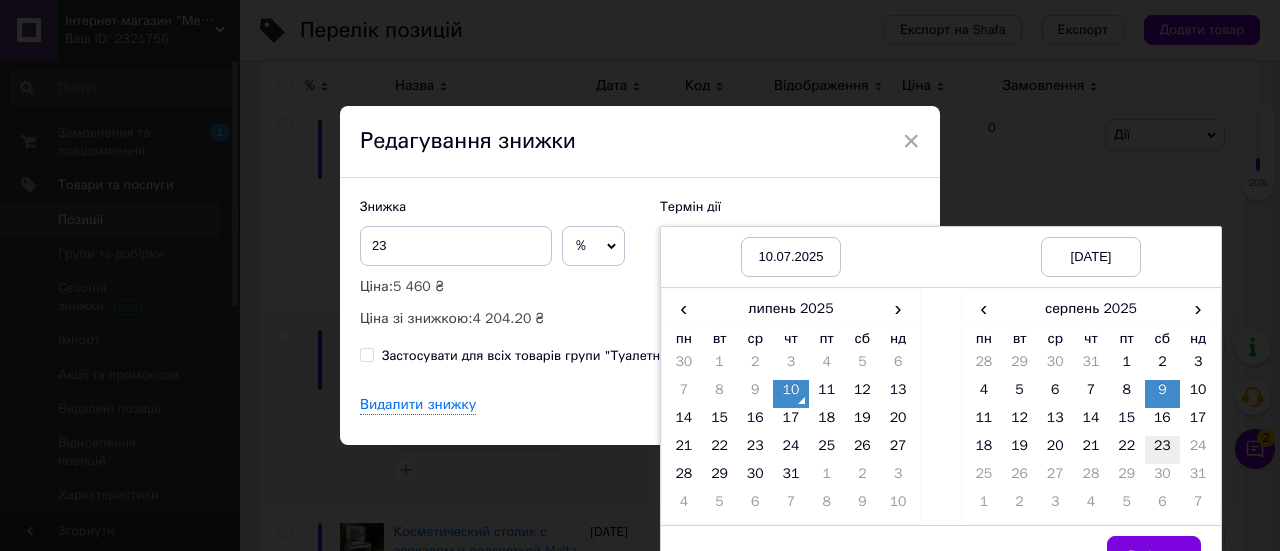 click on "23" at bounding box center [1163, 450] 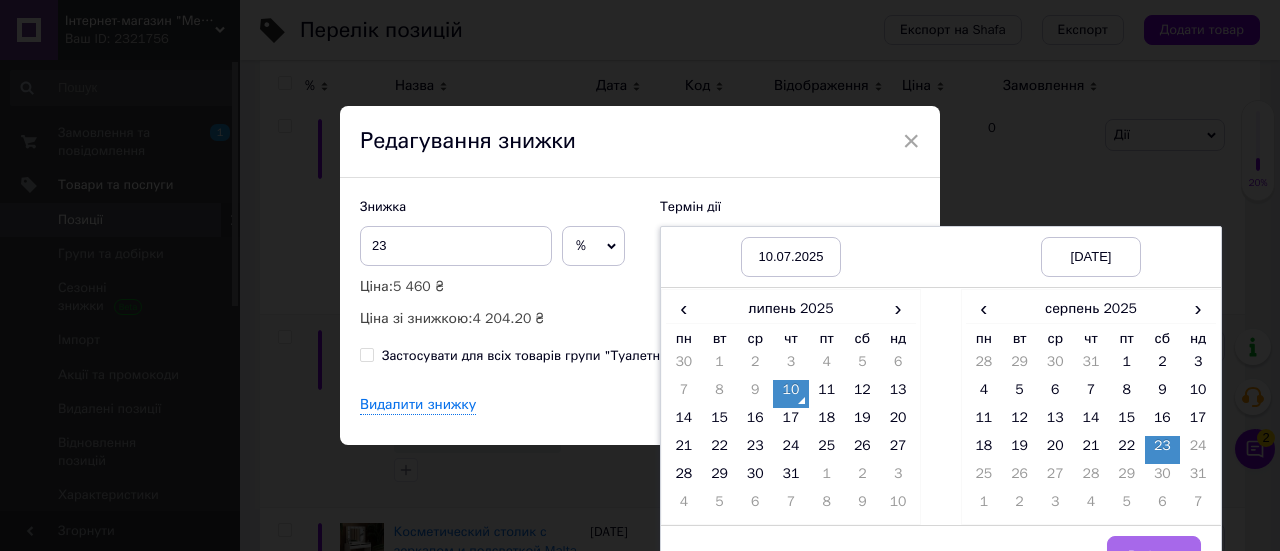 click on "Вибрати" at bounding box center (1154, 556) 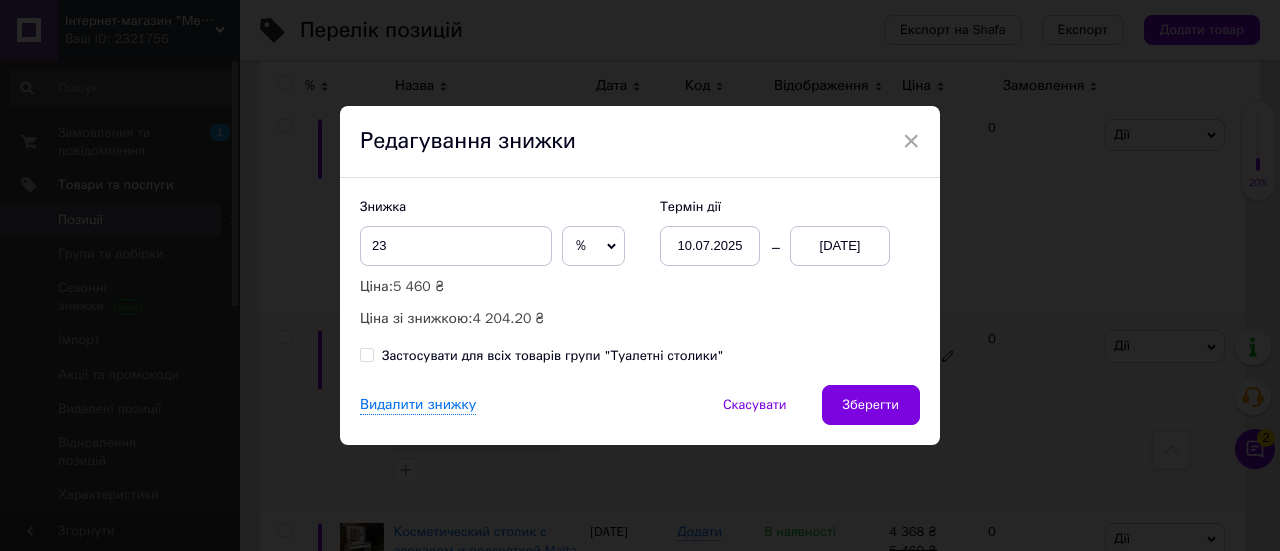 drag, startPoint x: 856, startPoint y: 387, endPoint x: 874, endPoint y: 387, distance: 18 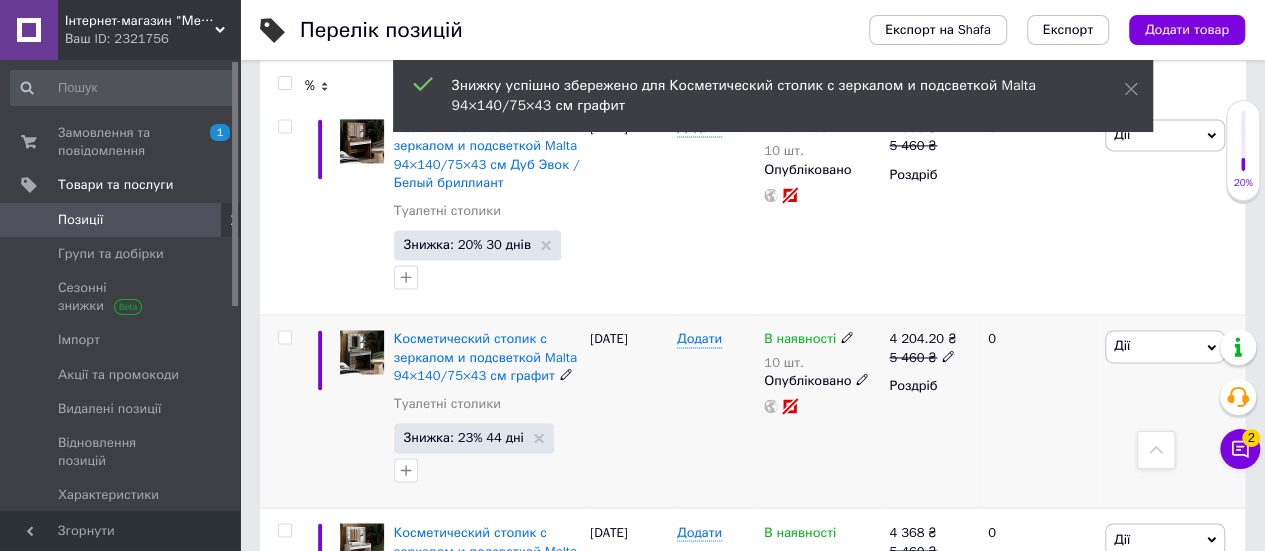 scroll, scrollTop: 0, scrollLeft: 216, axis: horizontal 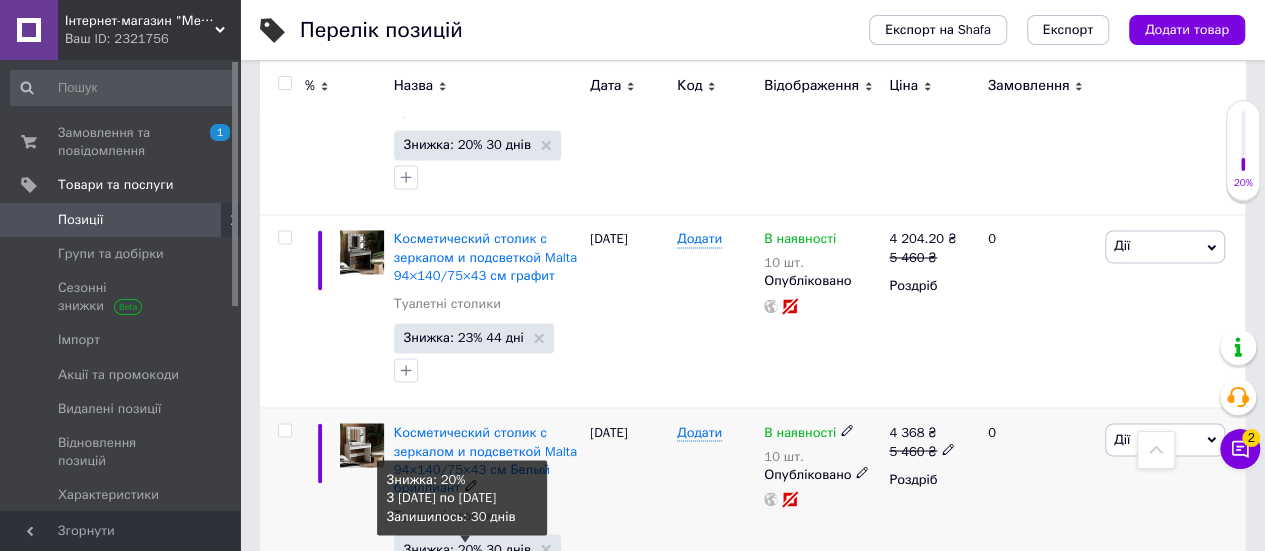 click on "Знижка: 20% 30 днів" at bounding box center [467, 548] 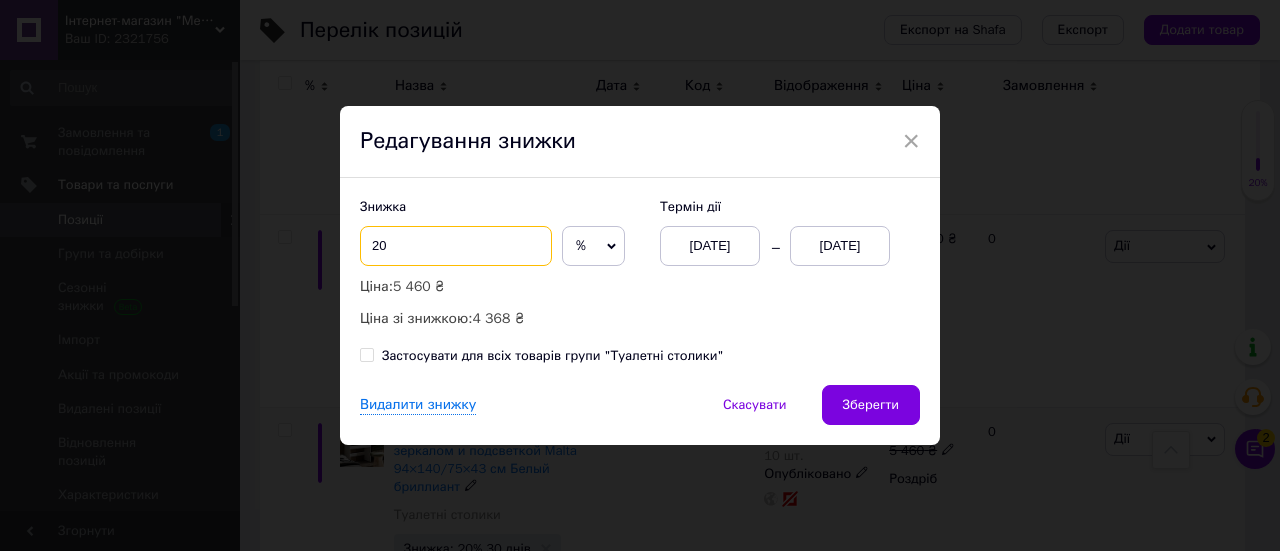 drag, startPoint x: 374, startPoint y: 247, endPoint x: 422, endPoint y: 249, distance: 48.04165 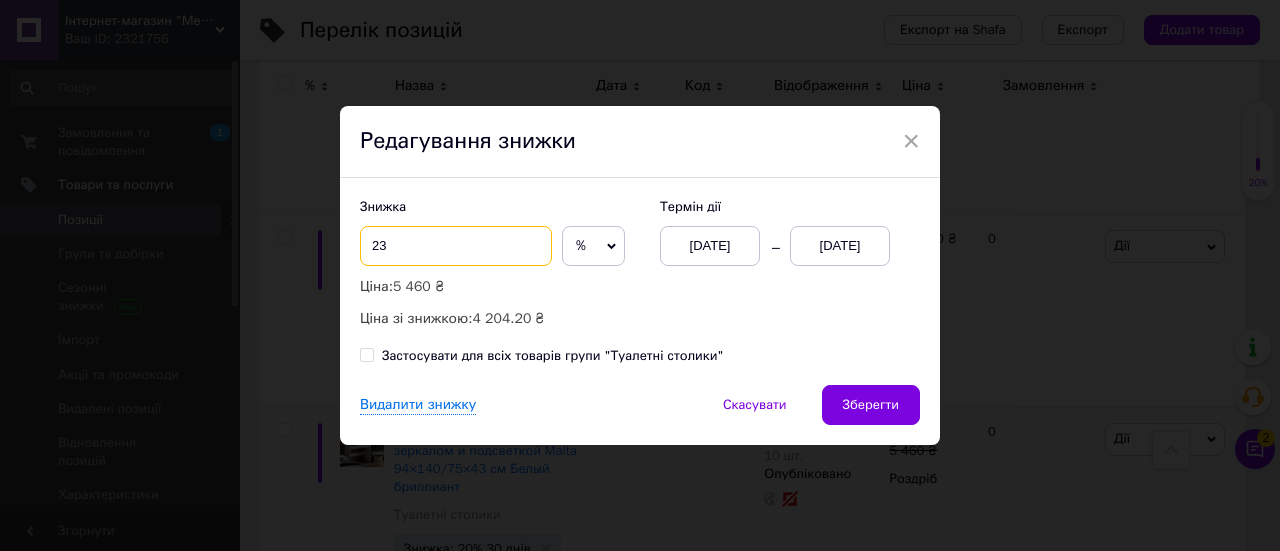 type on "23" 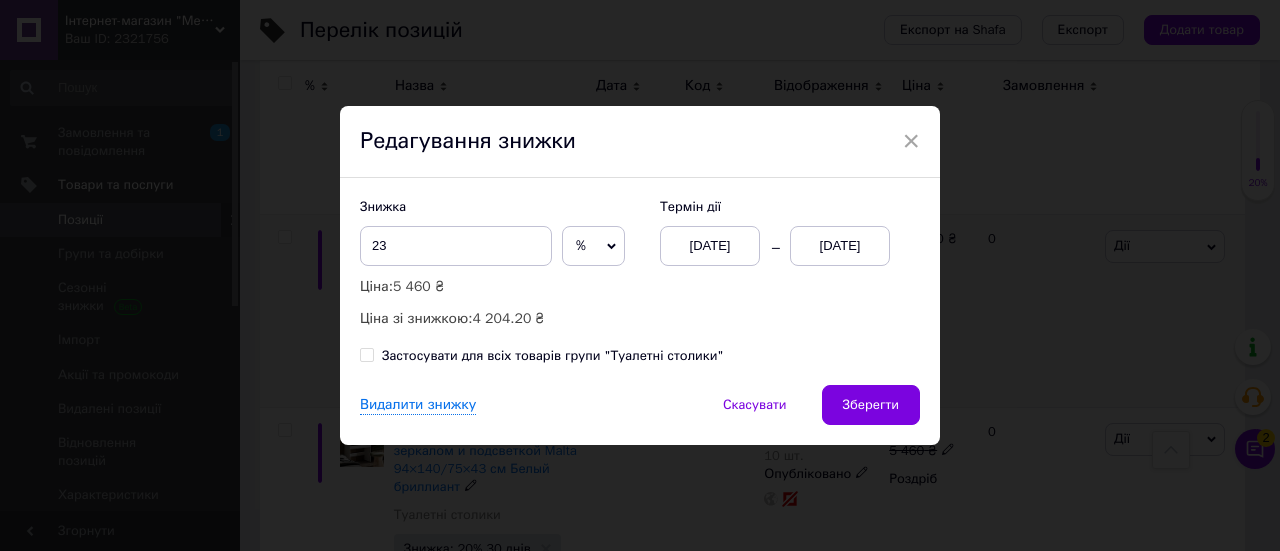 drag, startPoint x: 0, startPoint y: 276, endPoint x: 1111, endPoint y: 339, distance: 1112.7848 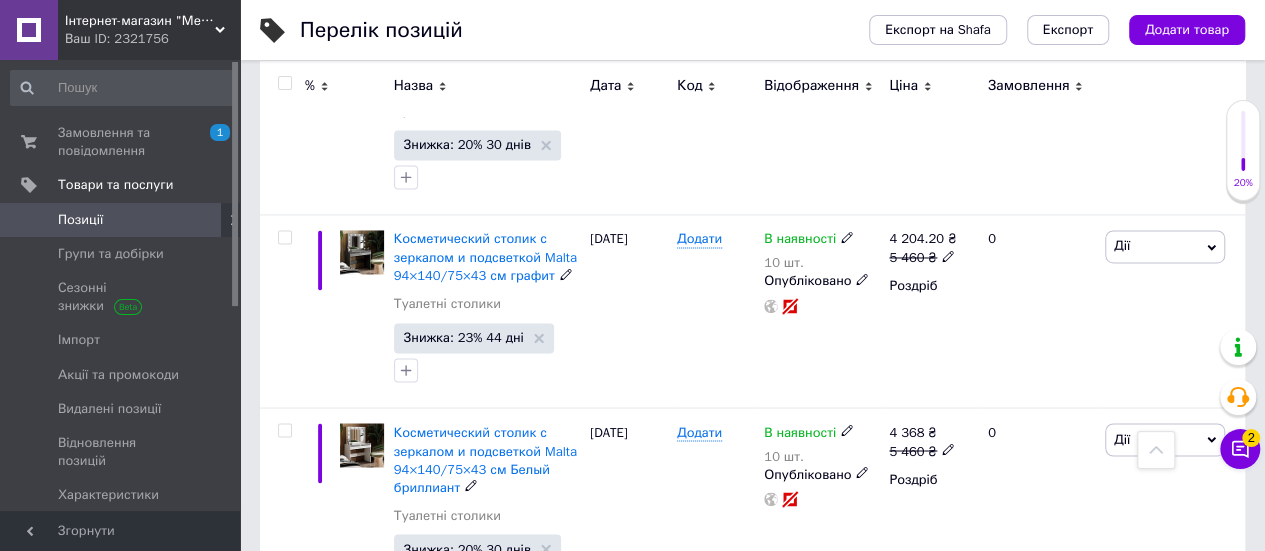 scroll, scrollTop: 1400, scrollLeft: 0, axis: vertical 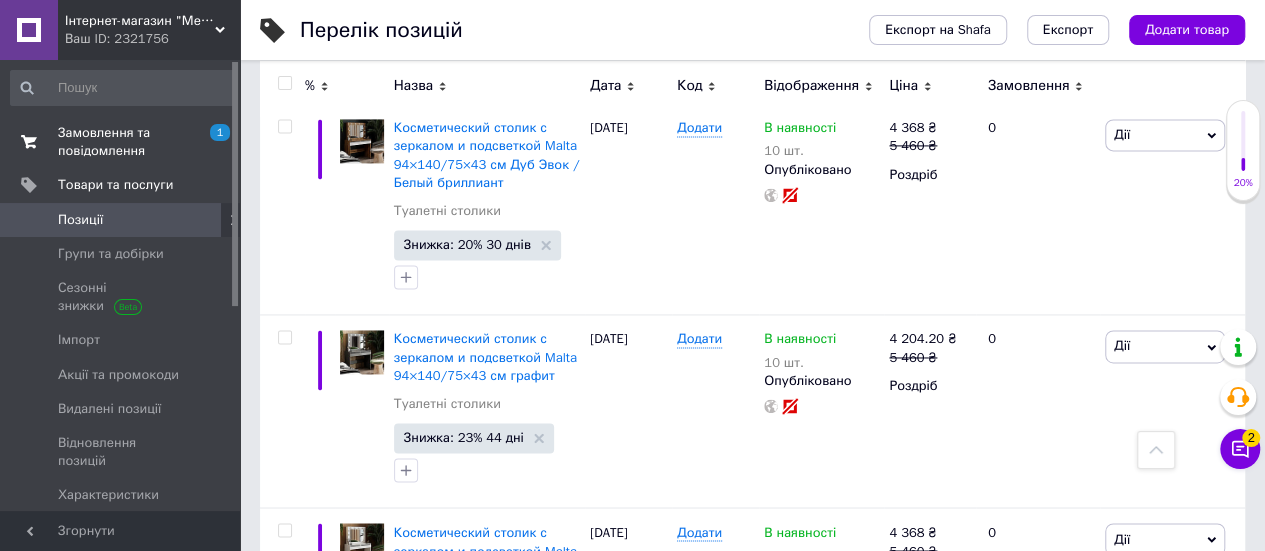 click on "Замовлення та повідомлення" at bounding box center [121, 142] 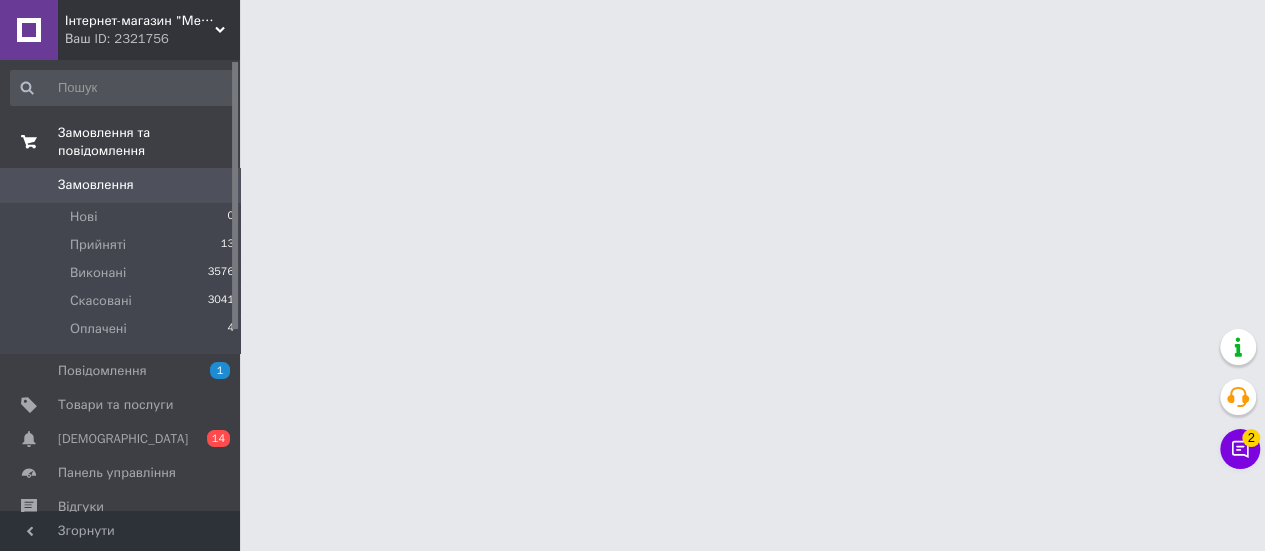scroll, scrollTop: 0, scrollLeft: 0, axis: both 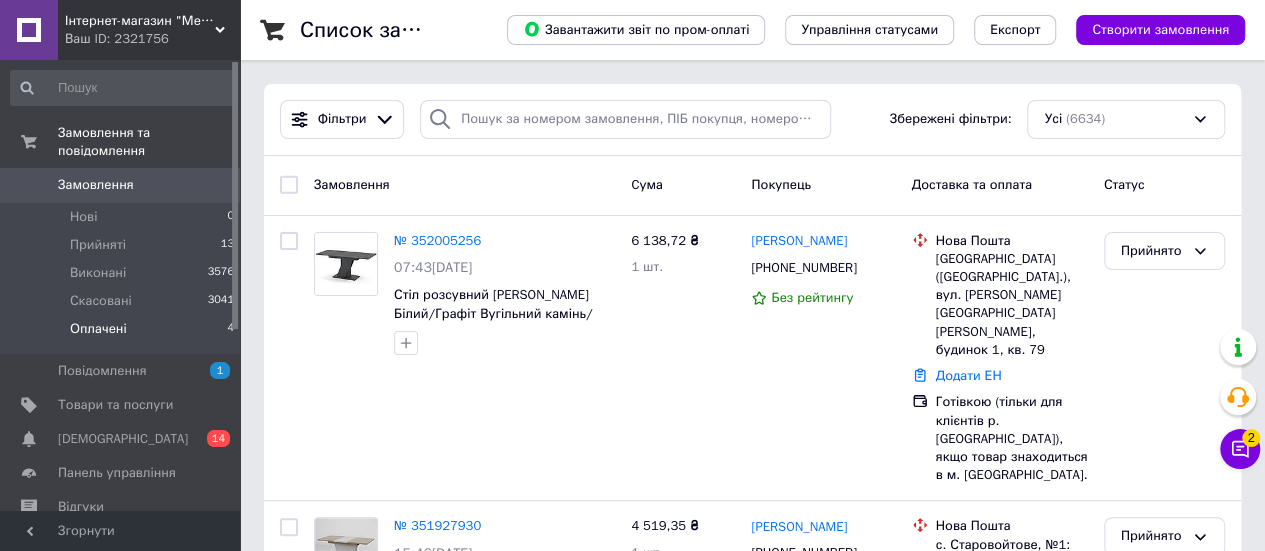 click on "Оплачені 4" at bounding box center [123, 334] 